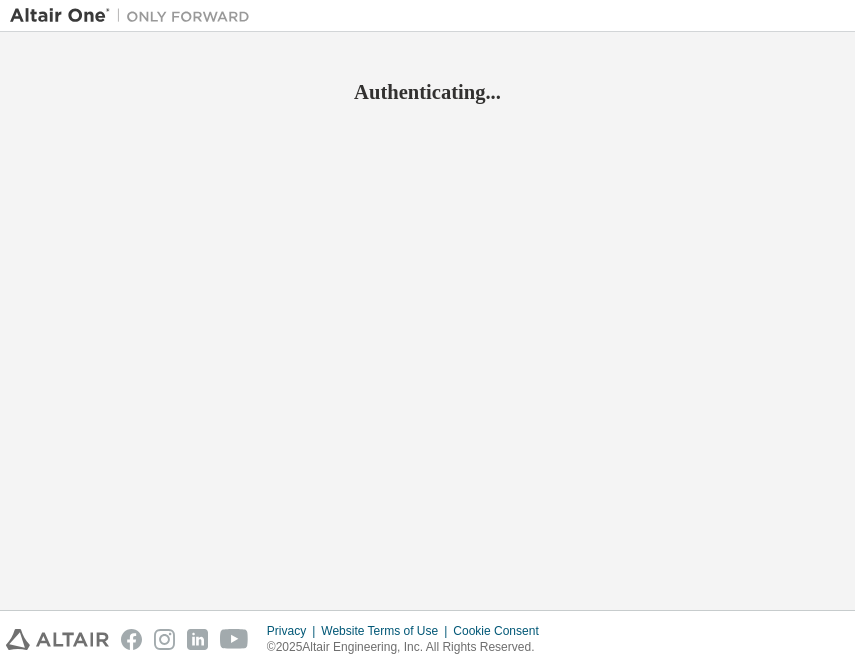 scroll, scrollTop: 0, scrollLeft: 0, axis: both 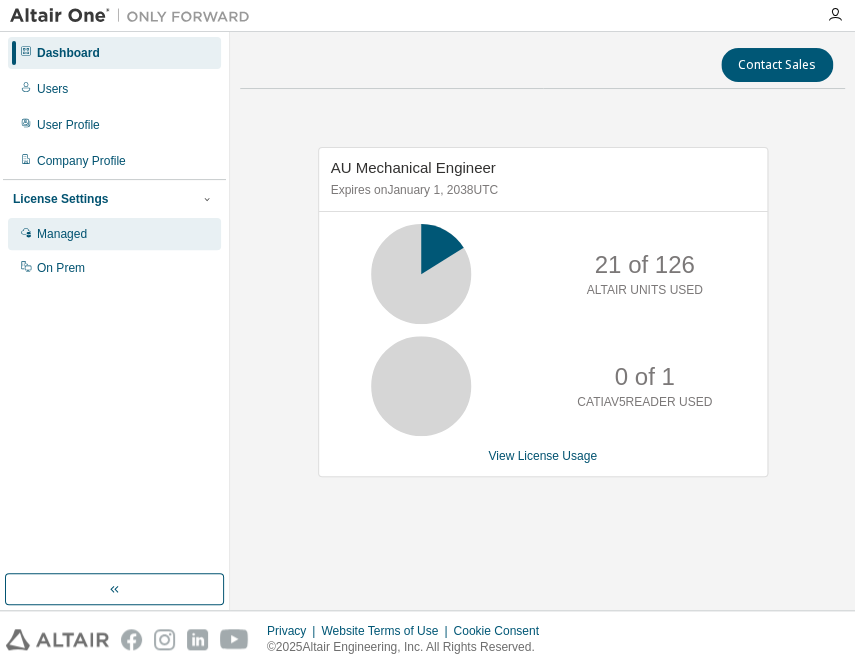 click on "Managed" at bounding box center [62, 234] 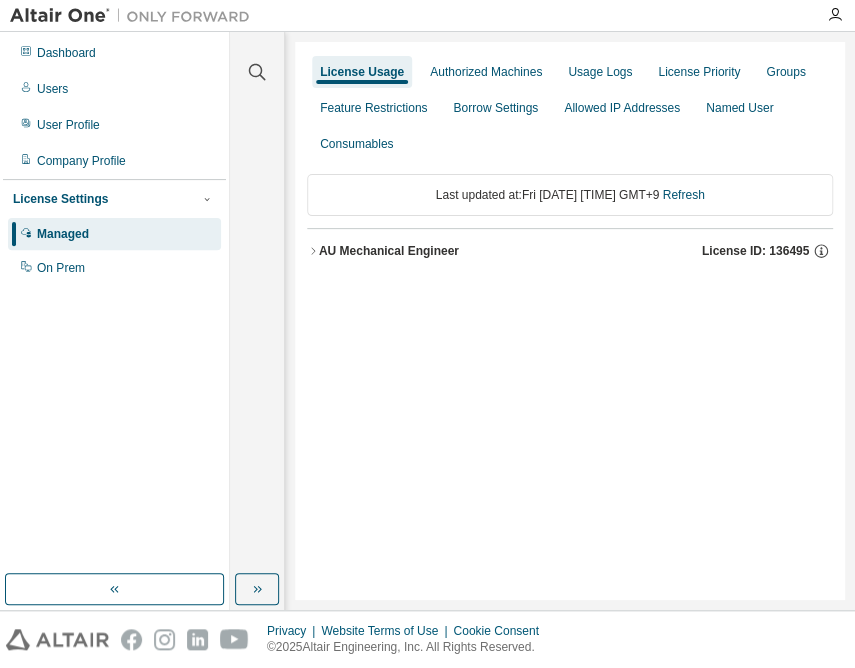 click on "[JOB_TITLE] License ID: [LICENSE_ID]" at bounding box center [576, 251] 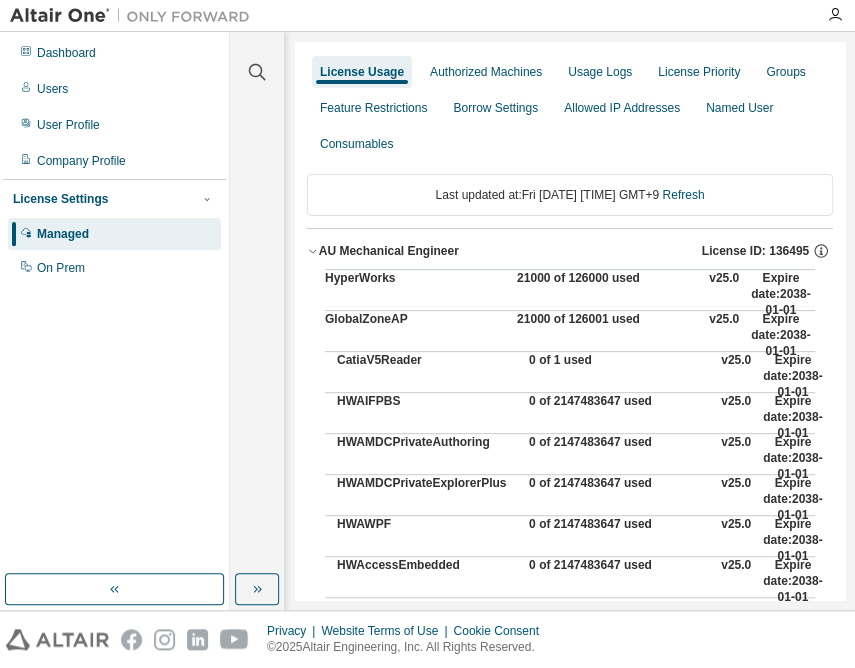 click on "21000 of 126000 used" at bounding box center [607, 294] 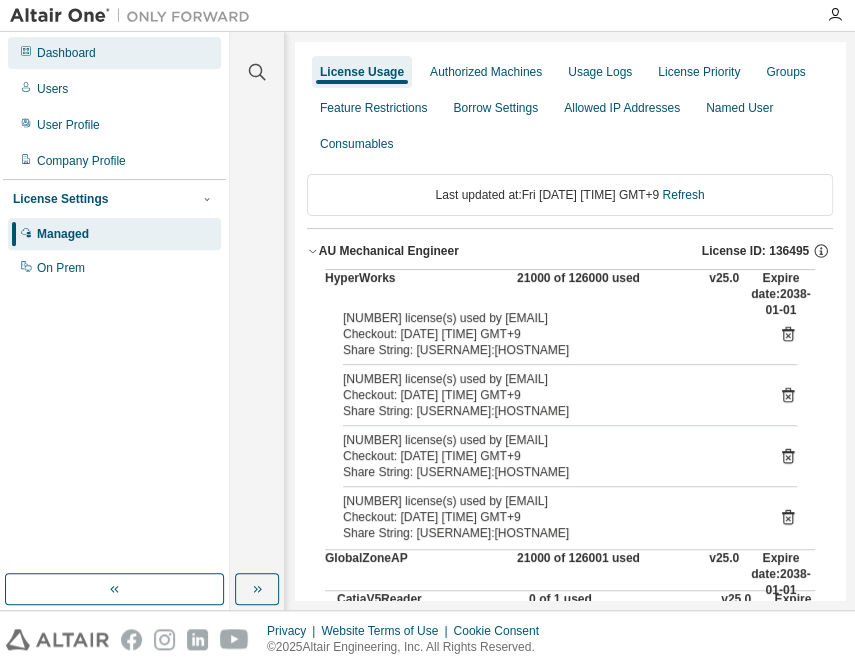 click on "Dashboard" at bounding box center (66, 53) 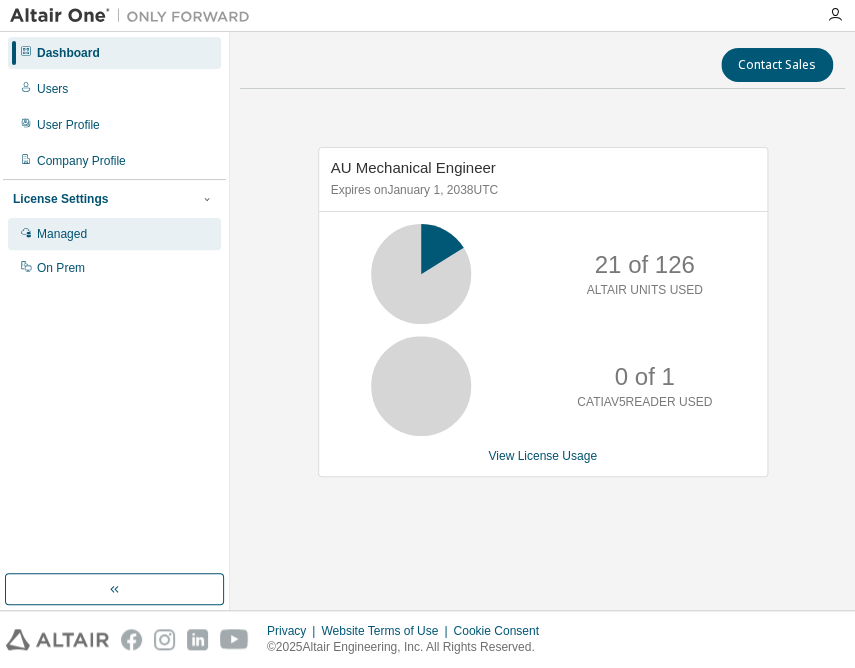 click on "Managed" at bounding box center (114, 234) 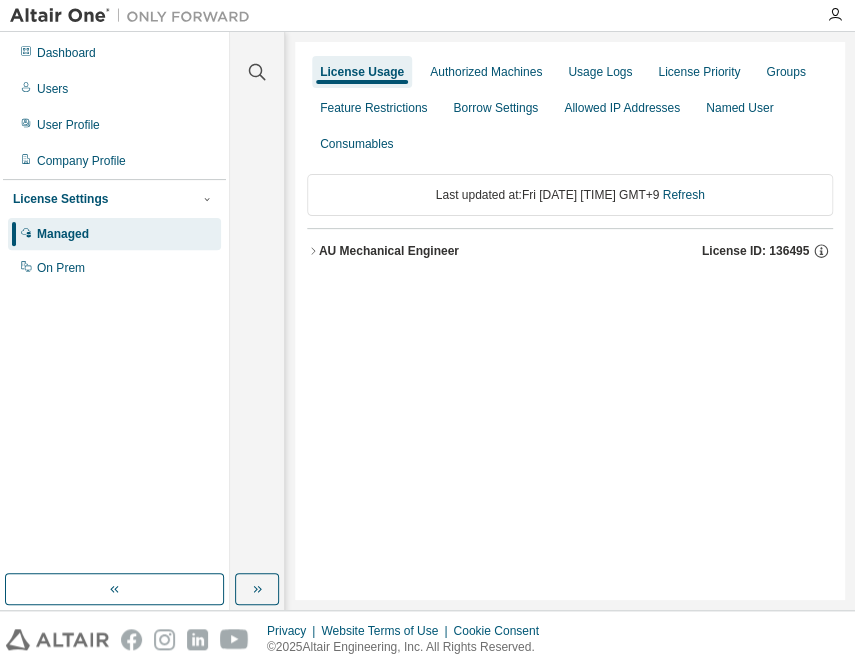 click on "AU Mechanical Engineer" at bounding box center (389, 251) 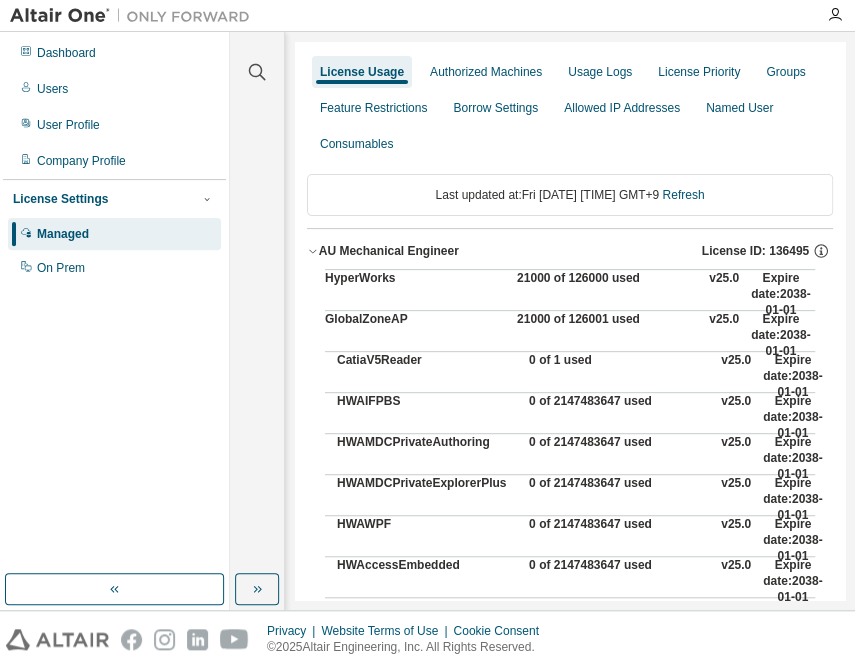 click on "21000 of 126000 used" at bounding box center [607, 294] 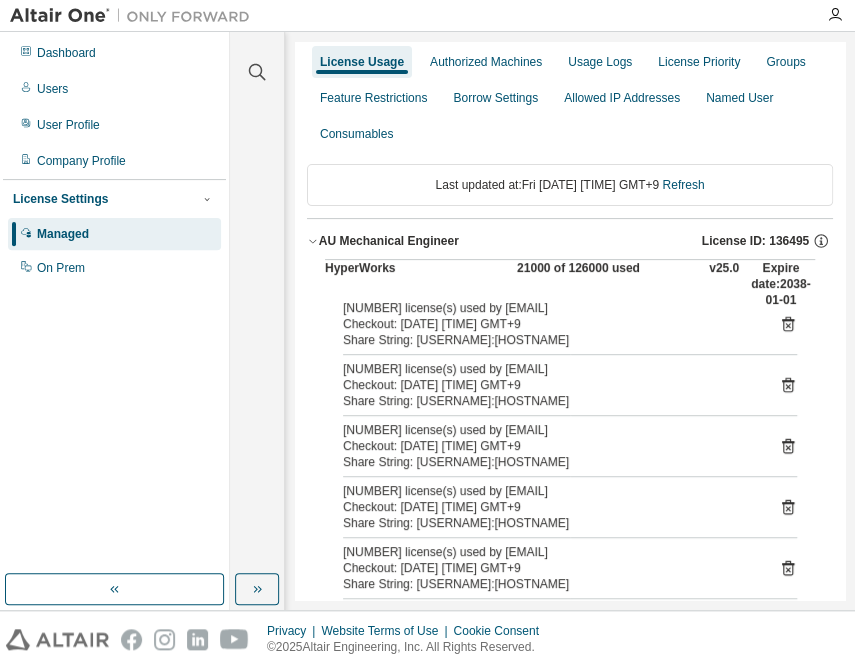 scroll, scrollTop: 0, scrollLeft: 0, axis: both 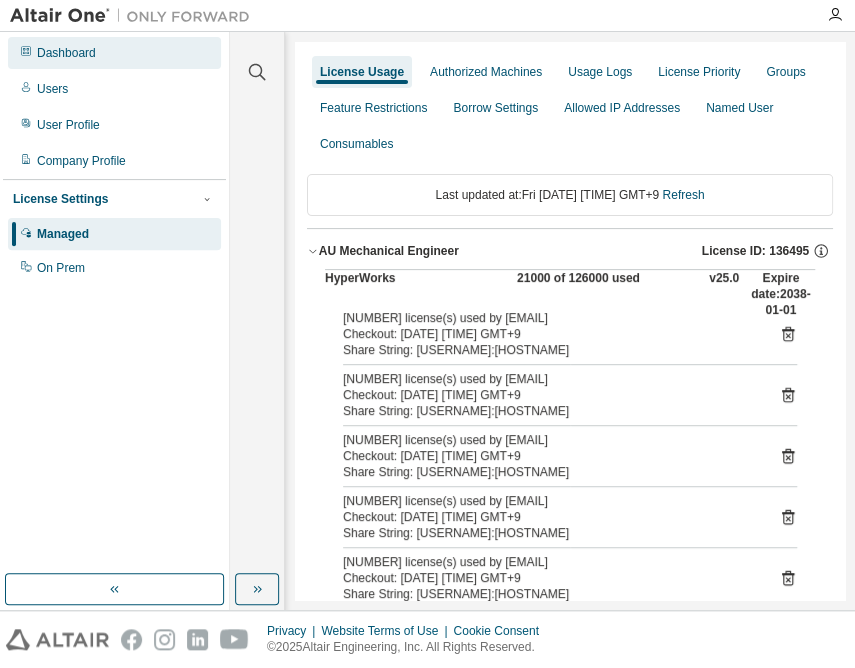 click on "Dashboard" at bounding box center (114, 53) 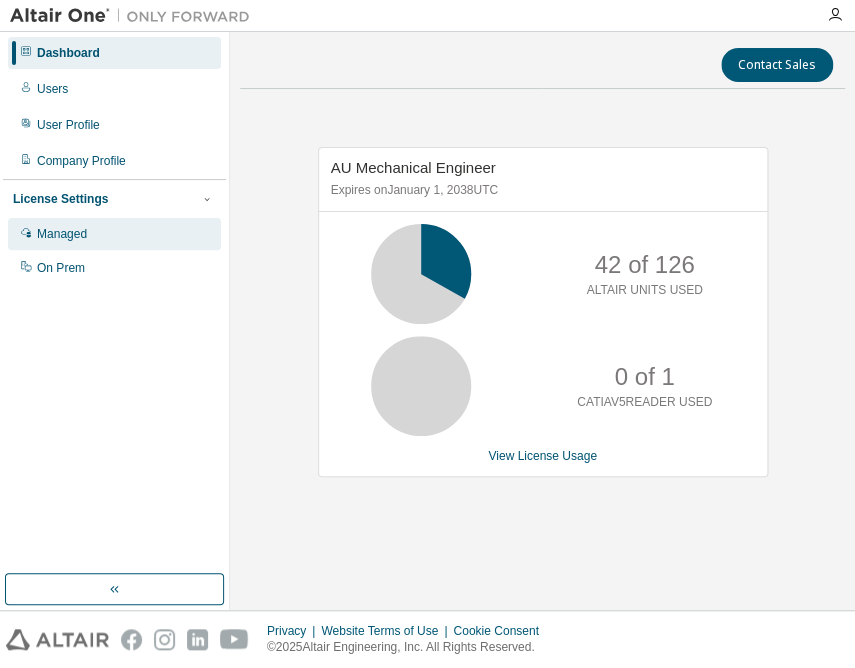 click on "Managed" at bounding box center (62, 234) 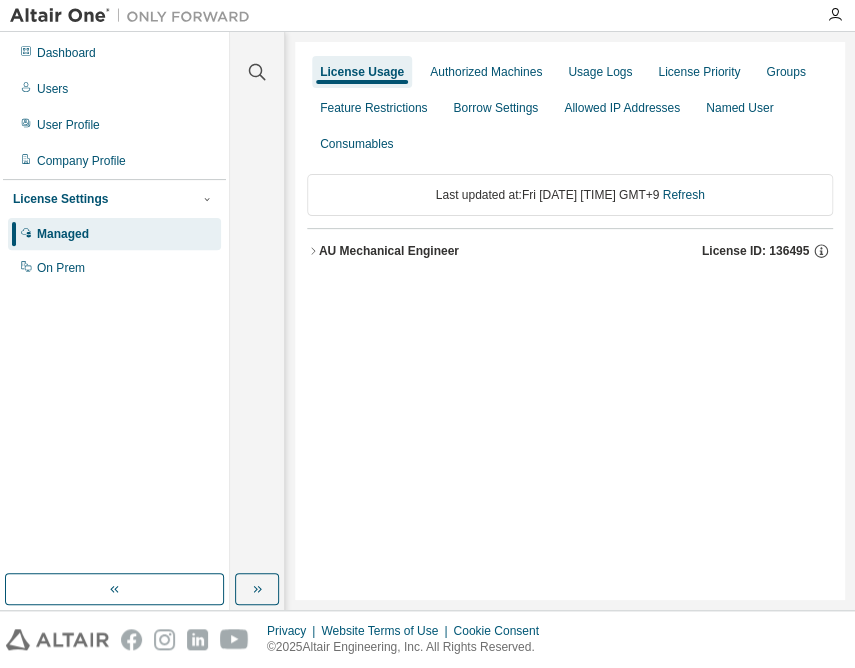 click on "AU Mechanical Engineer" at bounding box center [389, 251] 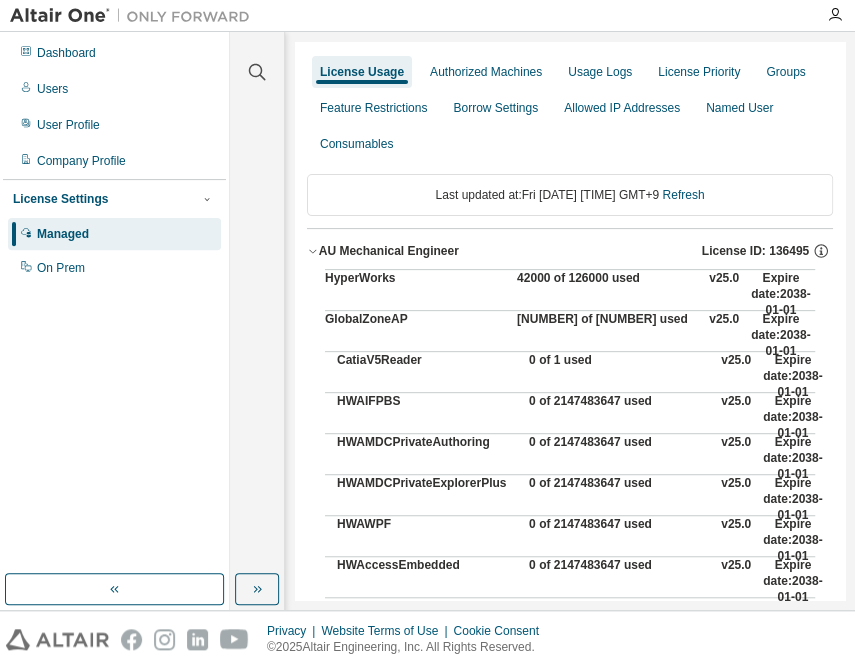 click on "42000 of 126000 used" at bounding box center (607, 294) 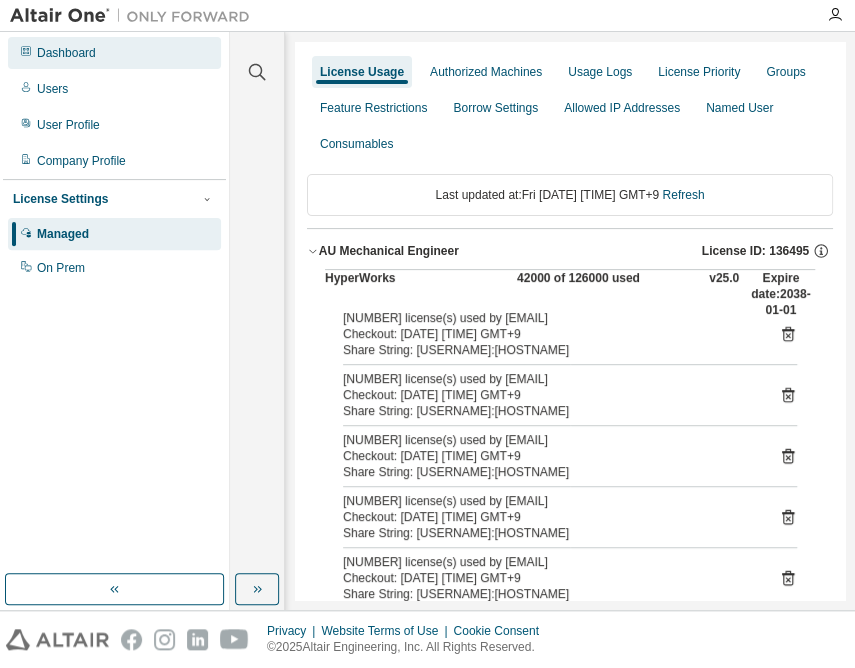 click on "Dashboard" at bounding box center (114, 53) 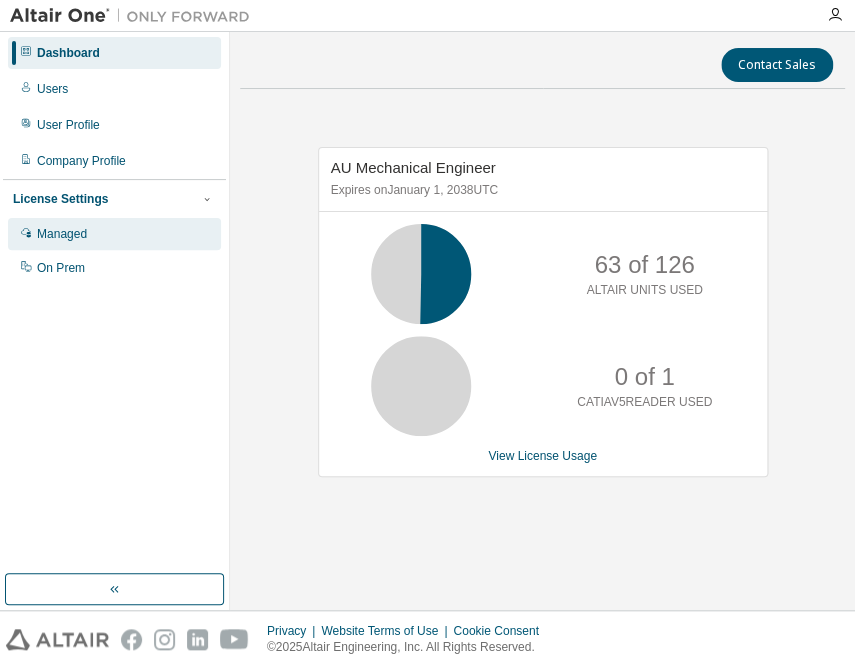 click on "Managed" at bounding box center [62, 234] 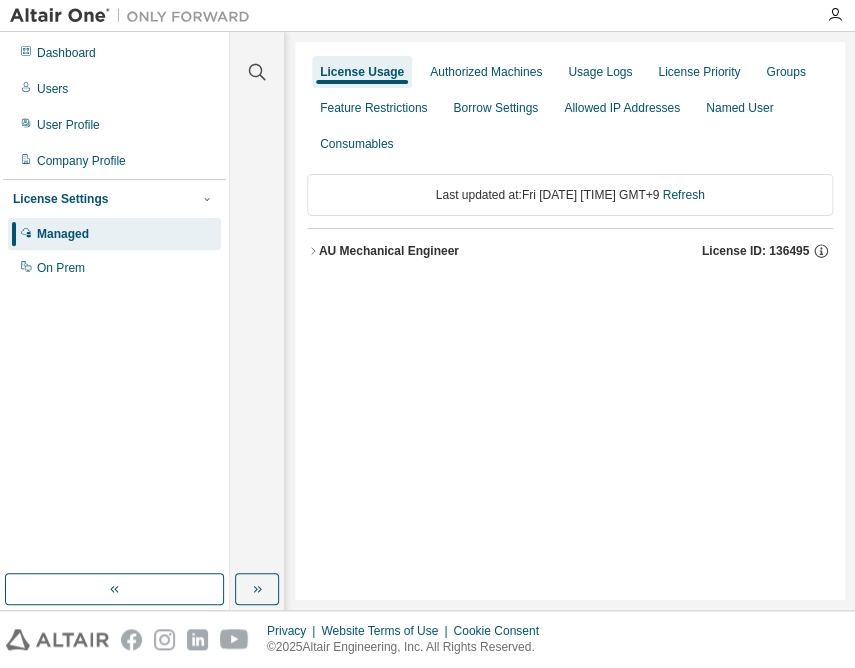 click on "AU Mechanical Engineer" at bounding box center [389, 251] 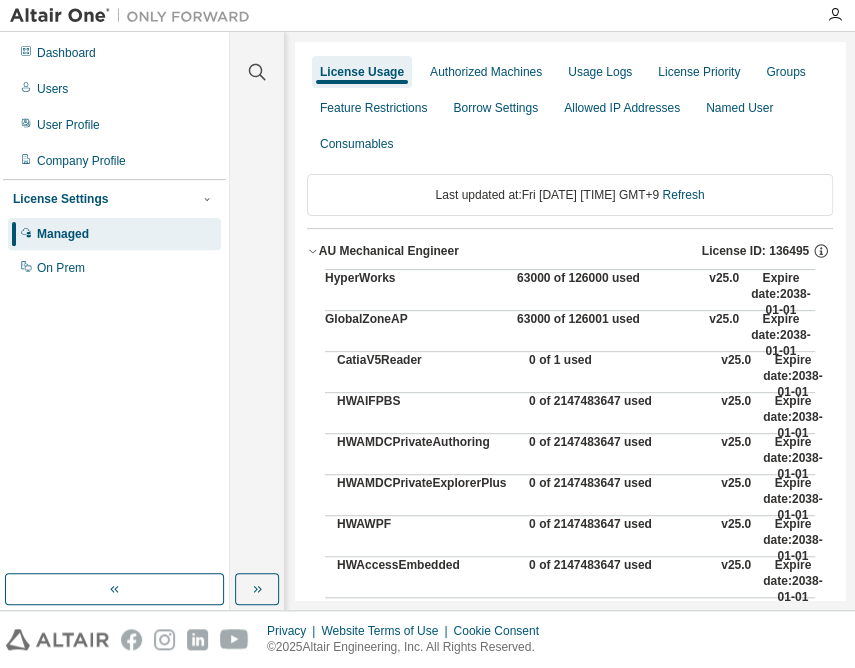 click on "63000 of 126000 used" at bounding box center [607, 294] 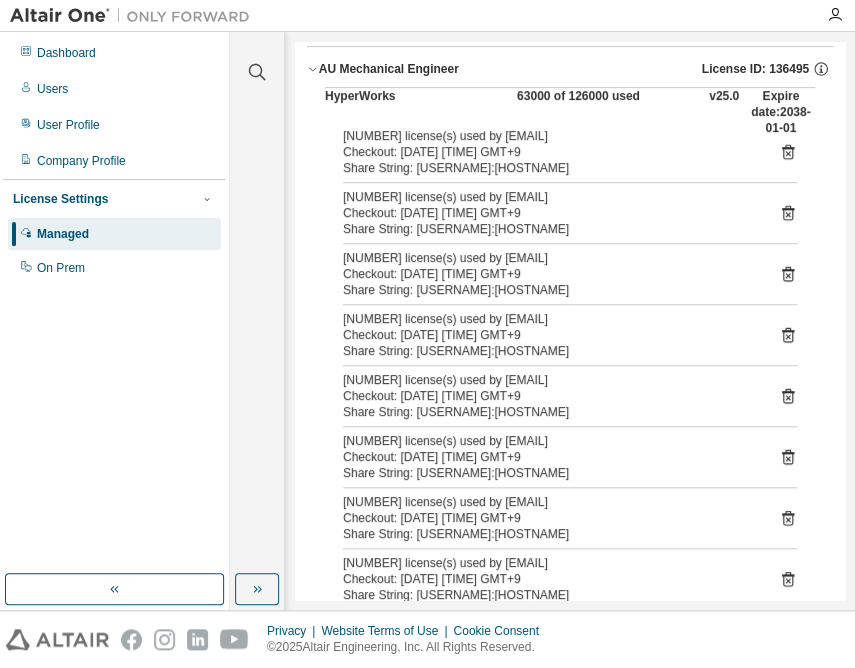 scroll, scrollTop: 181, scrollLeft: 0, axis: vertical 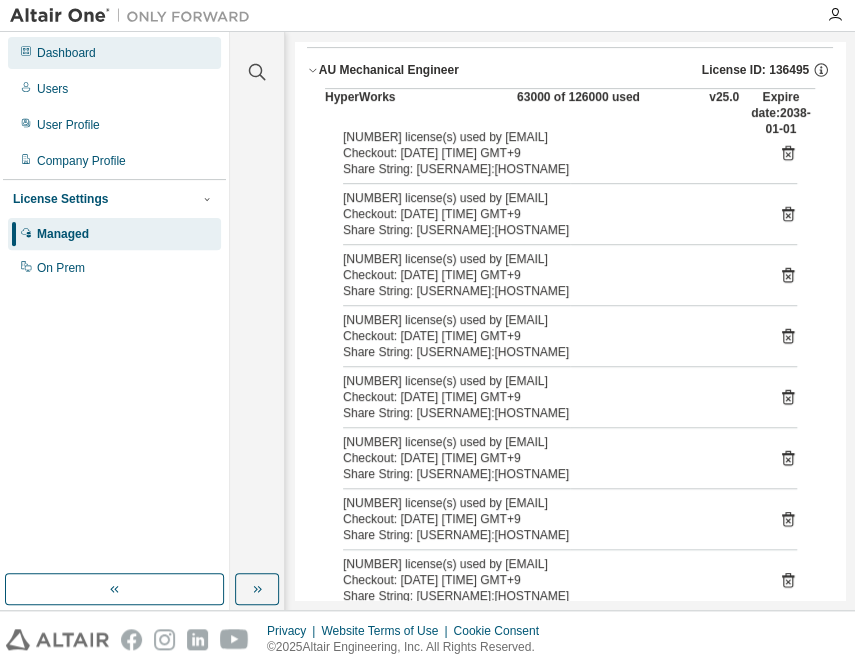 click on "Dashboard" at bounding box center [66, 53] 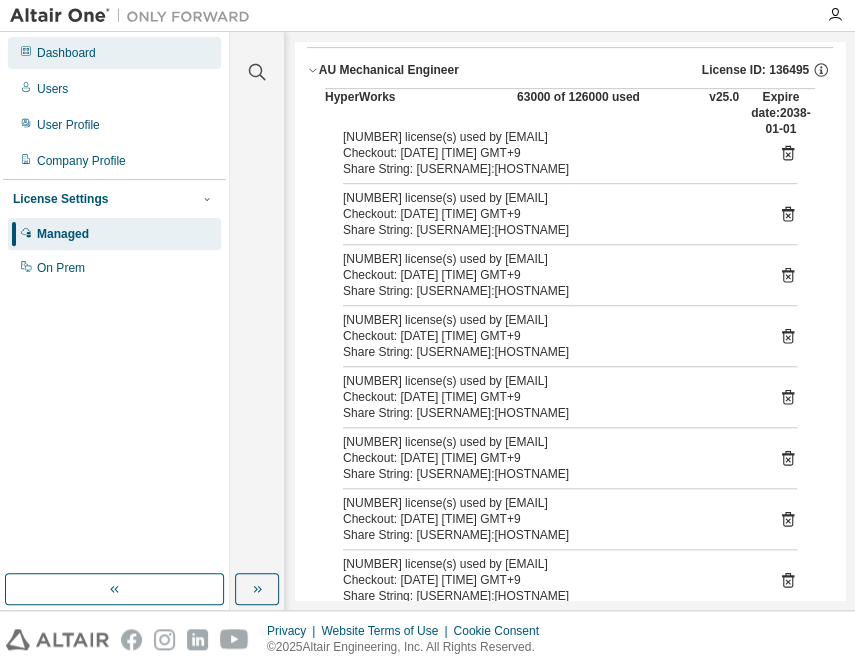 scroll, scrollTop: 0, scrollLeft: 0, axis: both 